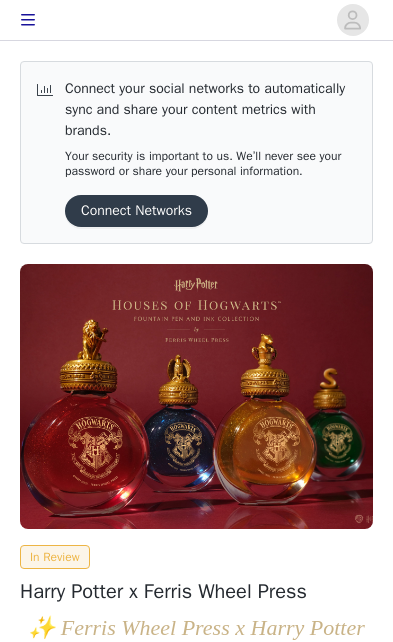 scroll, scrollTop: 0, scrollLeft: 0, axis: both 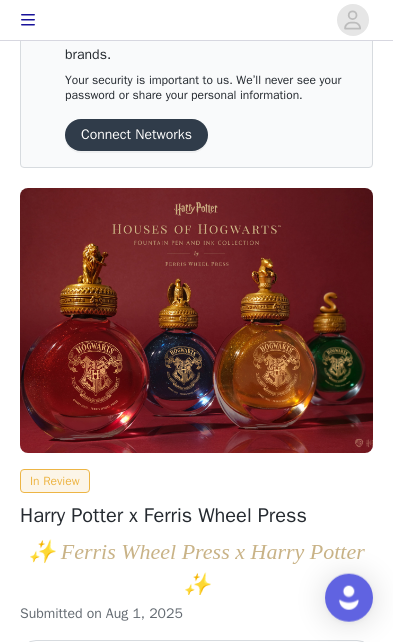 click on "View" at bounding box center [196, 656] 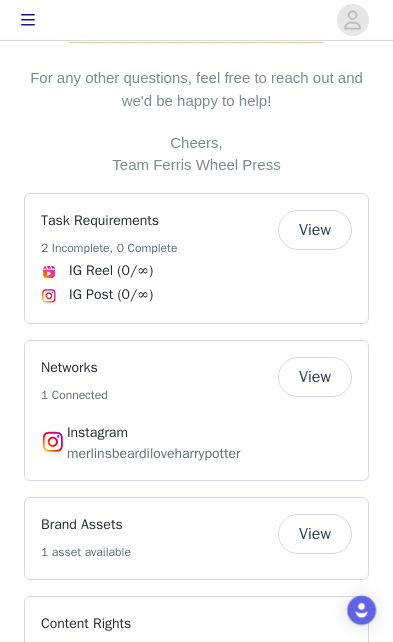 scroll, scrollTop: 772, scrollLeft: 0, axis: vertical 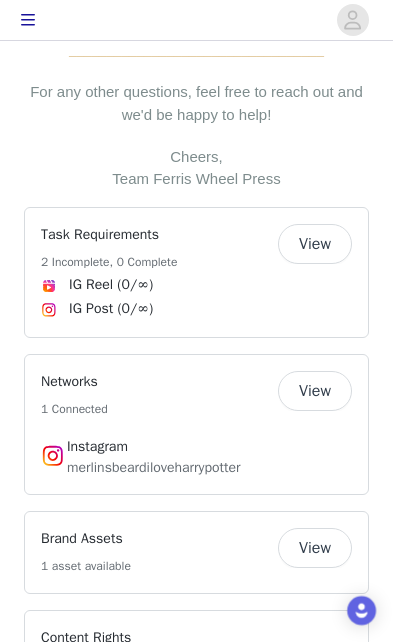 click on "View" at bounding box center (315, 244) 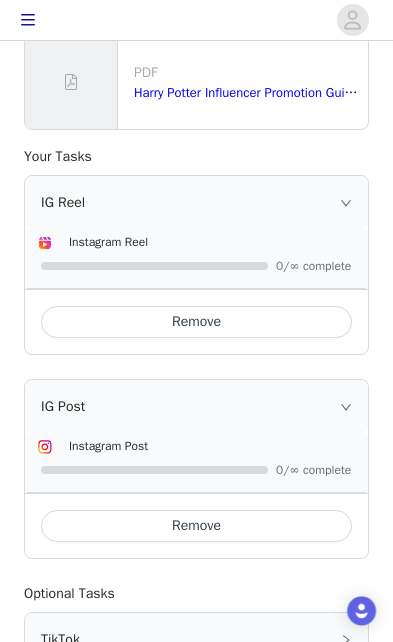 scroll, scrollTop: 475, scrollLeft: 0, axis: vertical 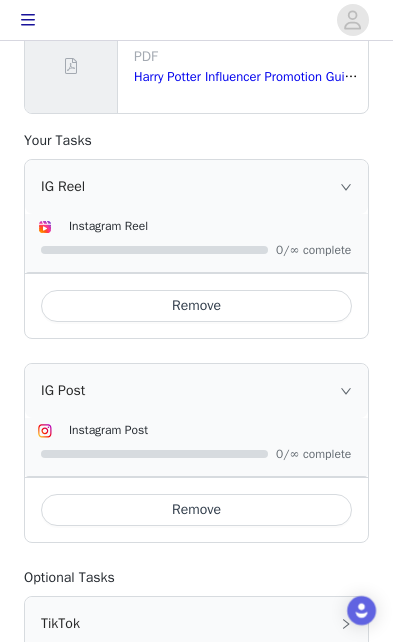 click at bounding box center [346, 391] 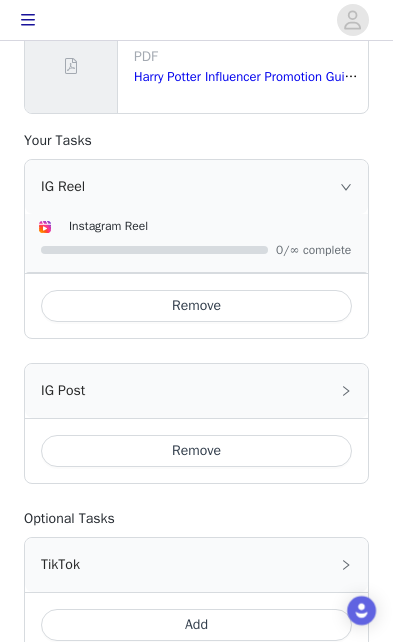click on "IG Post" at bounding box center [196, 391] 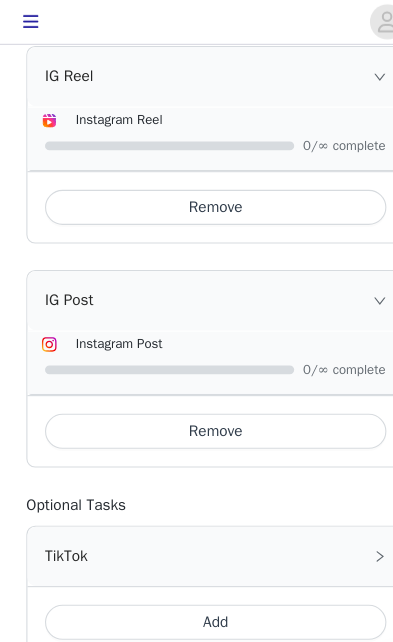 scroll, scrollTop: 604, scrollLeft: 0, axis: vertical 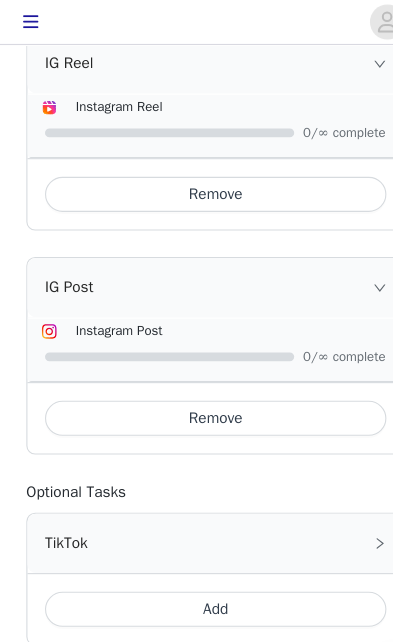 click at bounding box center (198, 324) 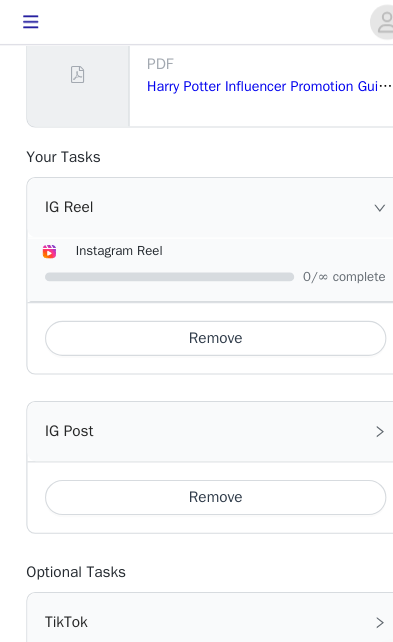 scroll, scrollTop: 473, scrollLeft: 0, axis: vertical 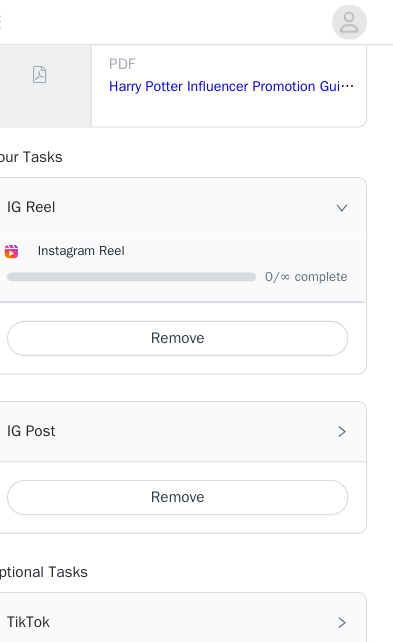 click on "IG Post" at bounding box center (196, 393) 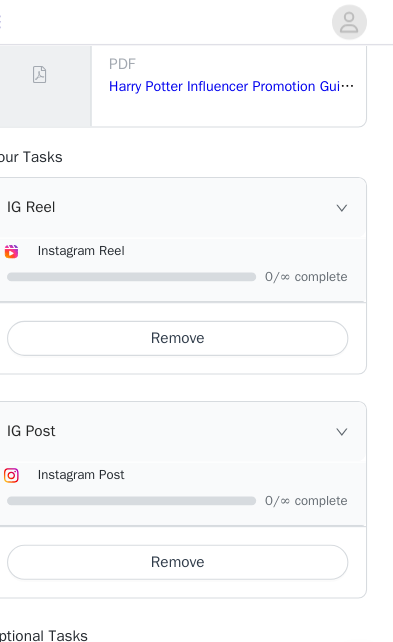 scroll, scrollTop: 473, scrollLeft: 0, axis: vertical 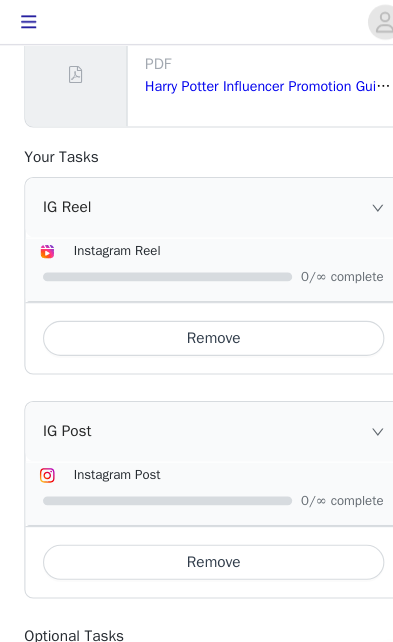 click at bounding box center [154, 456] 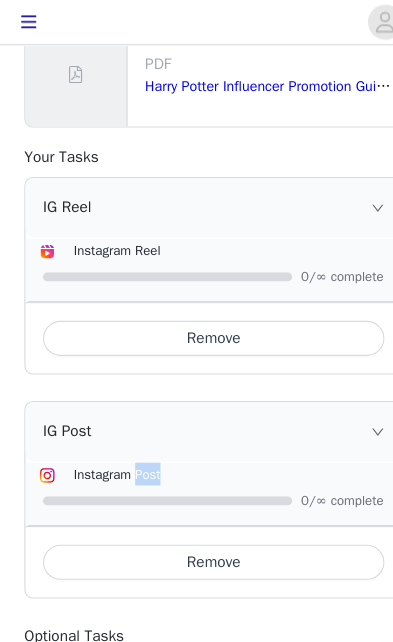 click at bounding box center (198, 455) 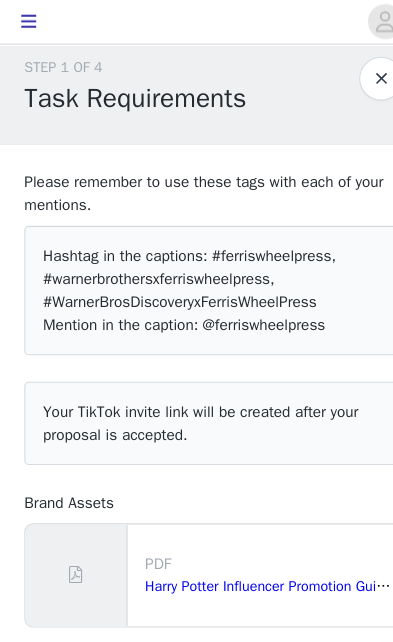 scroll, scrollTop: 0, scrollLeft: 0, axis: both 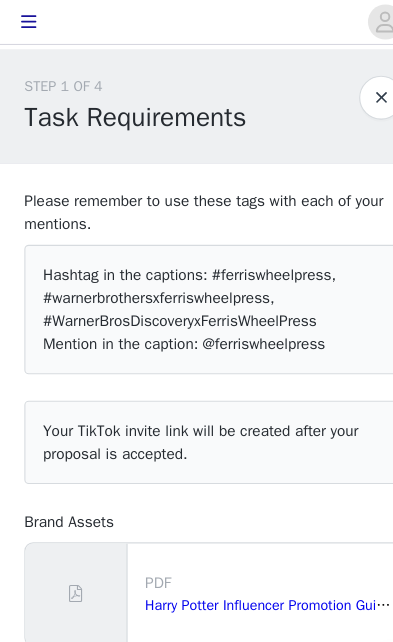click 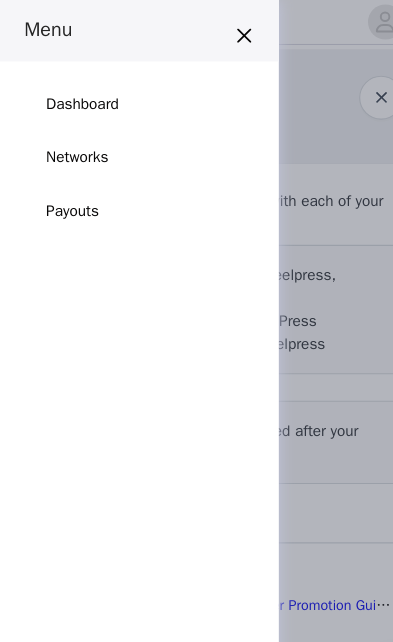 click on "Networks" at bounding box center [72, 143] 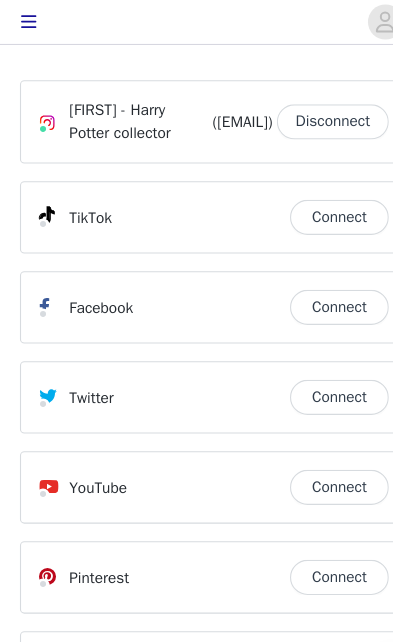 click on "[NAME] - [NAME] [NAME]" at bounding box center (128, 111) 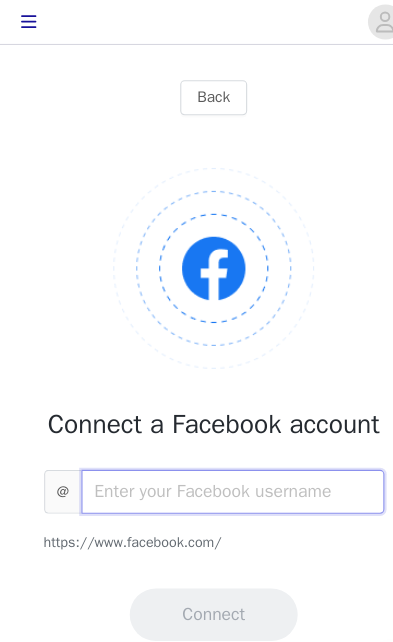 click at bounding box center (214, 448) 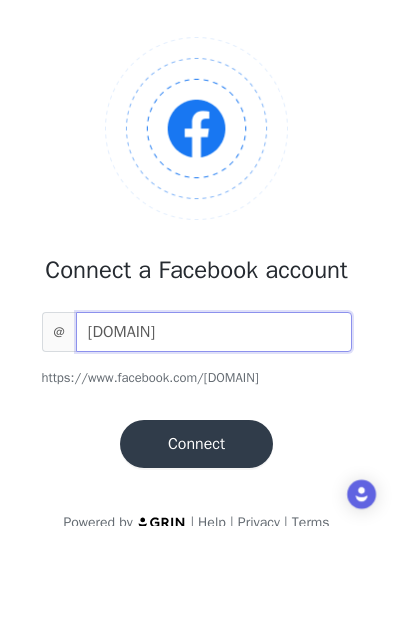 type on "[EMAIL]" 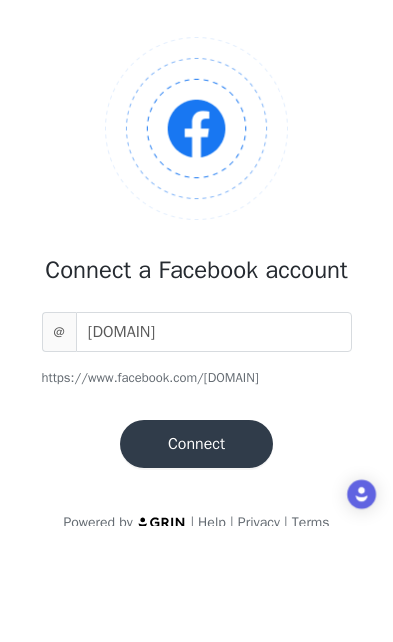 scroll, scrollTop: 29, scrollLeft: 0, axis: vertical 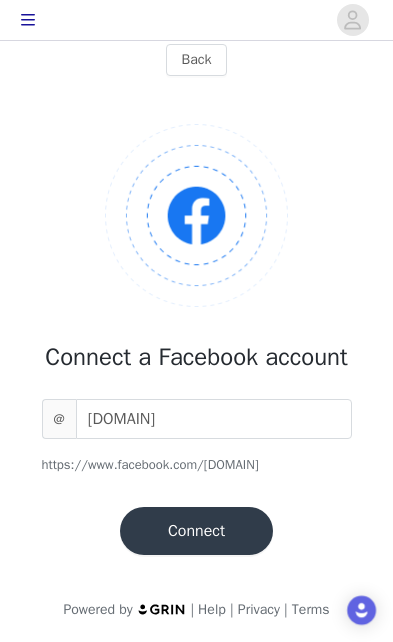 click on "Connect" at bounding box center (196, 531) 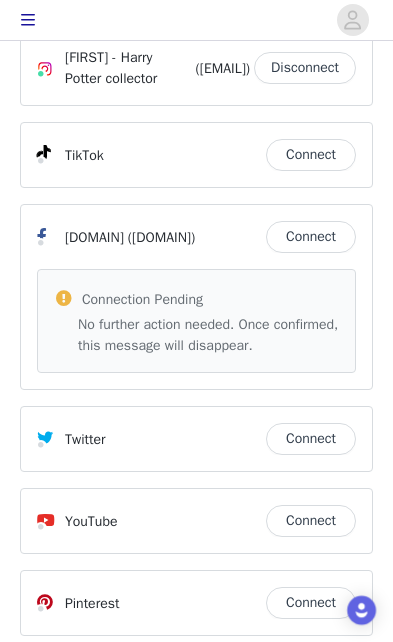 scroll, scrollTop: 0, scrollLeft: 0, axis: both 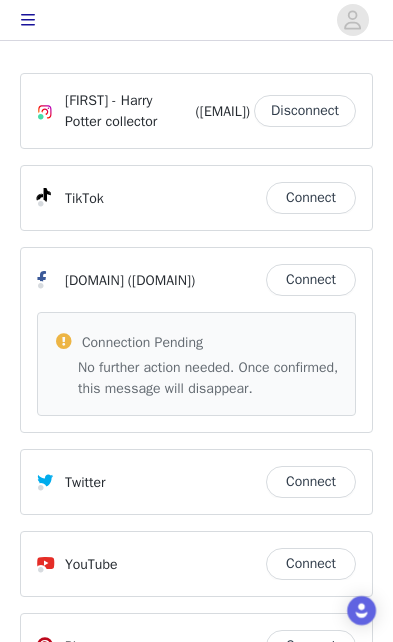 click 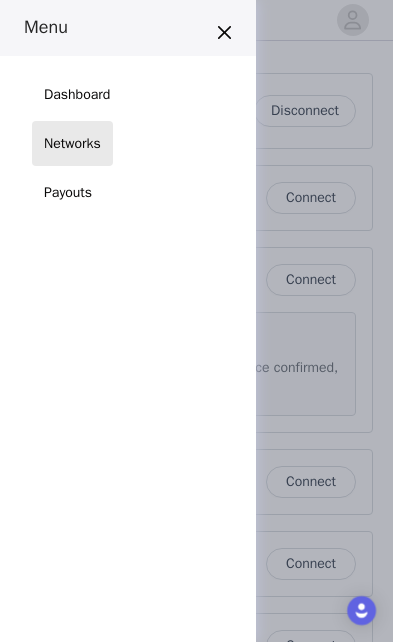click on "Dashboard" at bounding box center (77, 94) 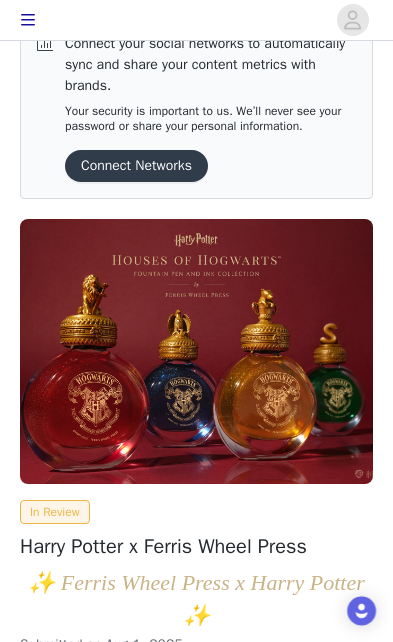 scroll, scrollTop: 0, scrollLeft: 0, axis: both 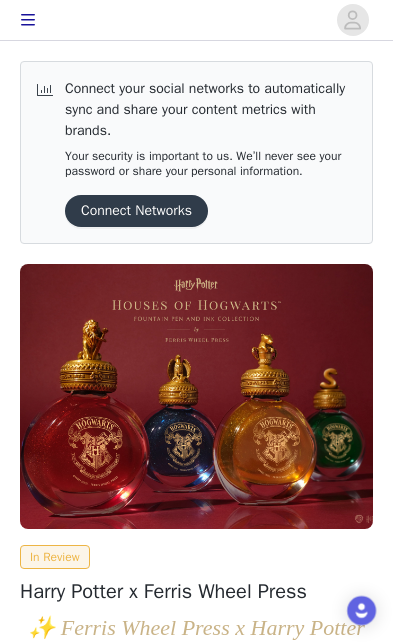 click on "Connect Networks" at bounding box center [136, 211] 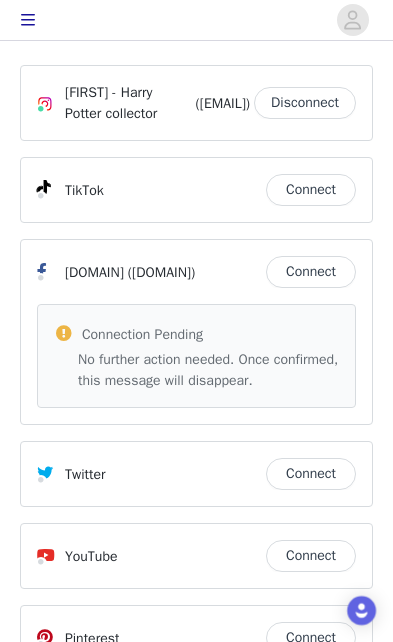 scroll, scrollTop: 139, scrollLeft: 0, axis: vertical 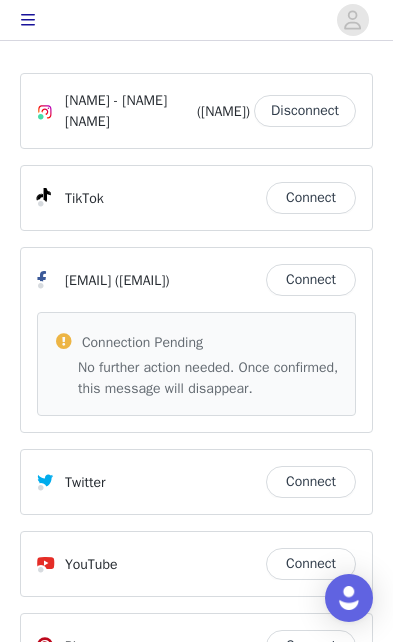 click on "([NAME])" at bounding box center (223, 111) 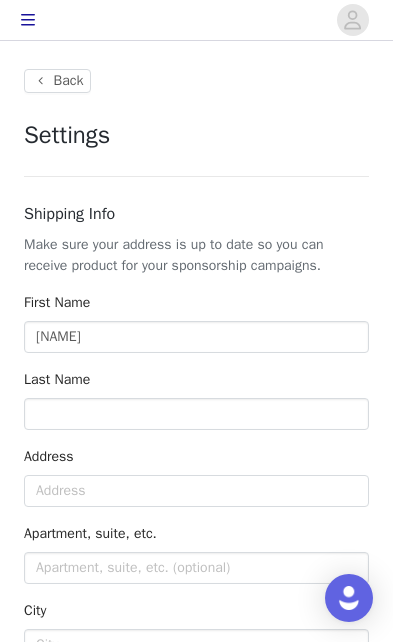 type on "+1 (United States)" 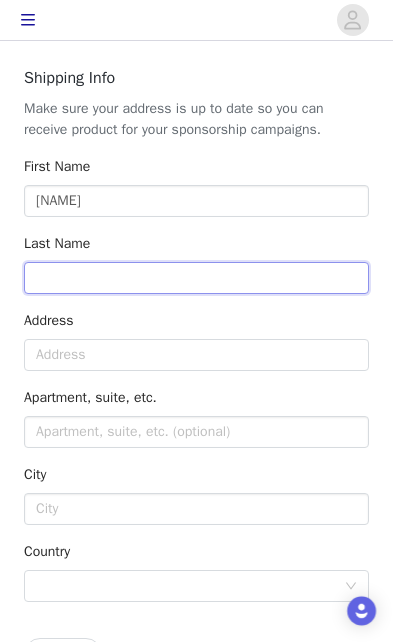 click at bounding box center [196, 278] 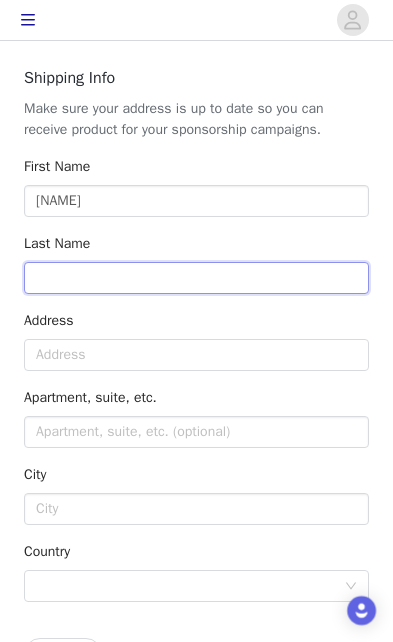 scroll, scrollTop: 136, scrollLeft: 0, axis: vertical 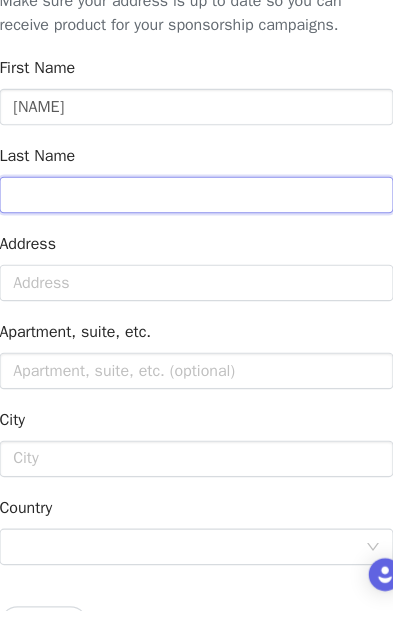 type on "[NAME]" 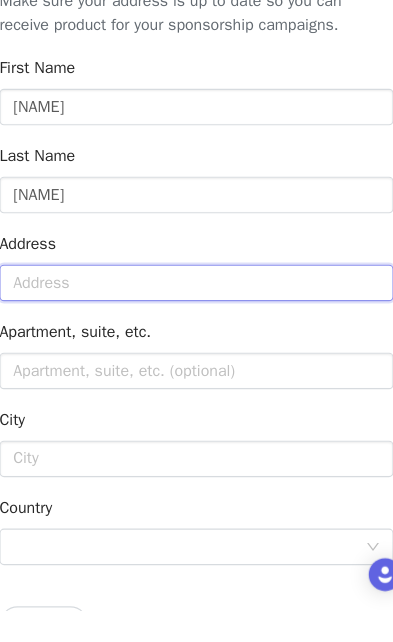 type on "[NUMBER] [STREET]" 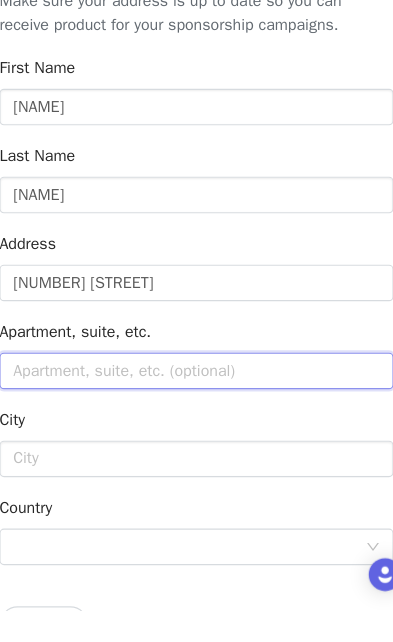 type on "[NAME]" 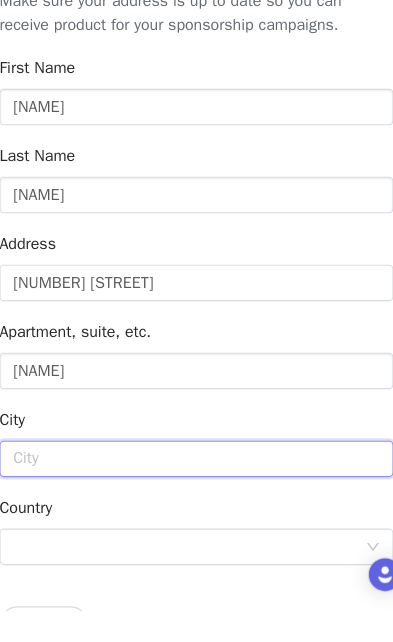 type on "[CITY]" 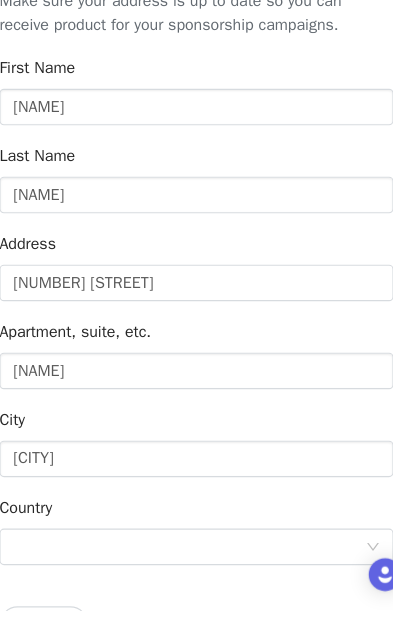 type 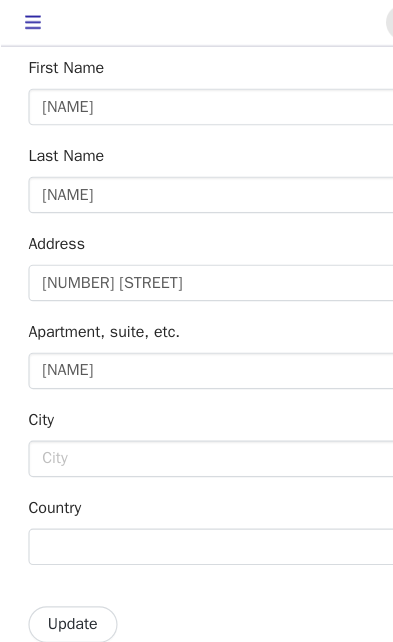 scroll, scrollTop: 244, scrollLeft: 0, axis: vertical 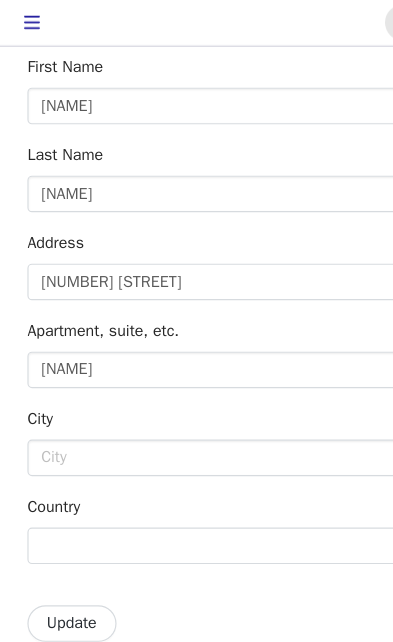 click at bounding box center [190, 478] 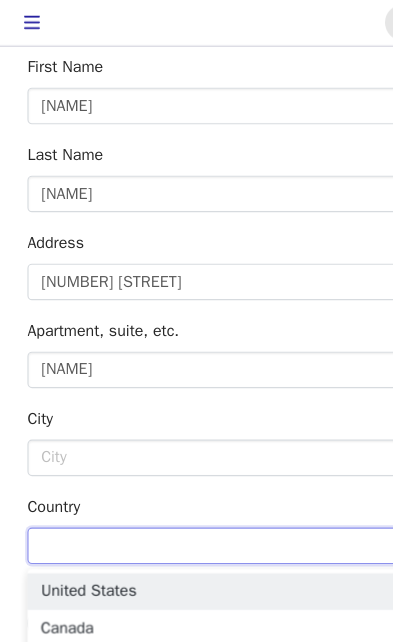 scroll, scrollTop: 243, scrollLeft: 0, axis: vertical 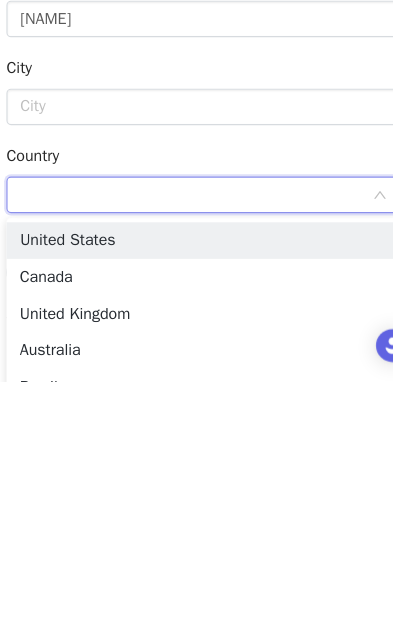 type on "United Kingdom" 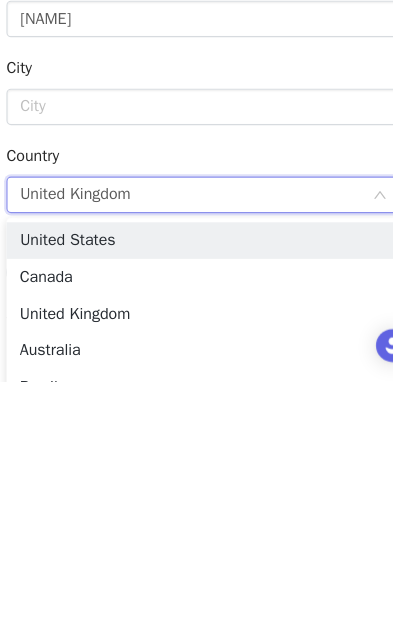 scroll, scrollTop: 552, scrollLeft: 0, axis: vertical 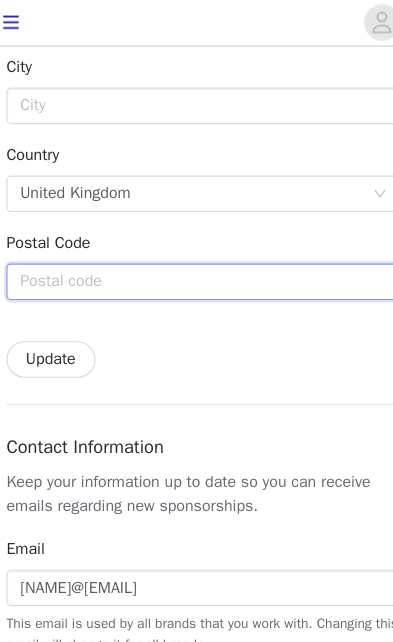 click at bounding box center (196, 247) 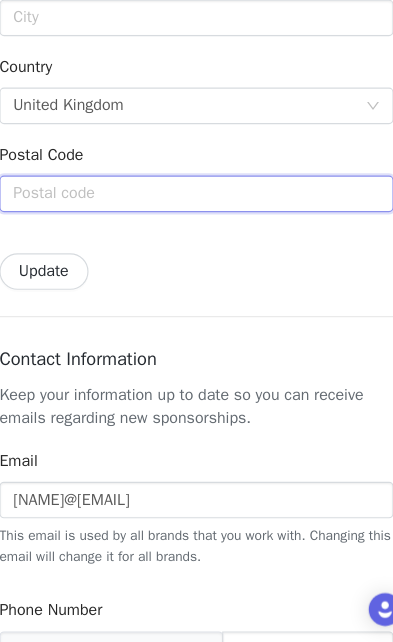 type on "[POSTAL_CODE]" 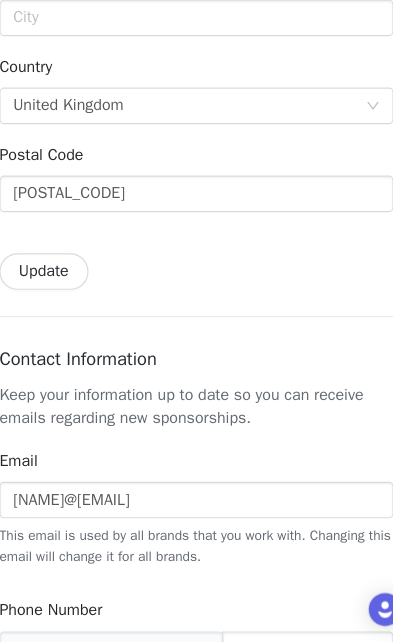 scroll, scrollTop: 629, scrollLeft: 0, axis: vertical 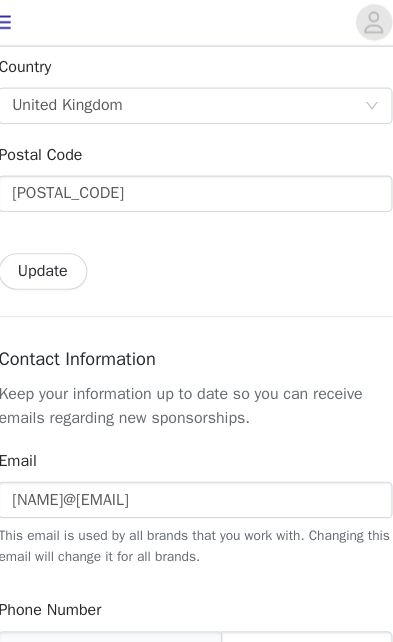 click on "Update" at bounding box center (63, 238) 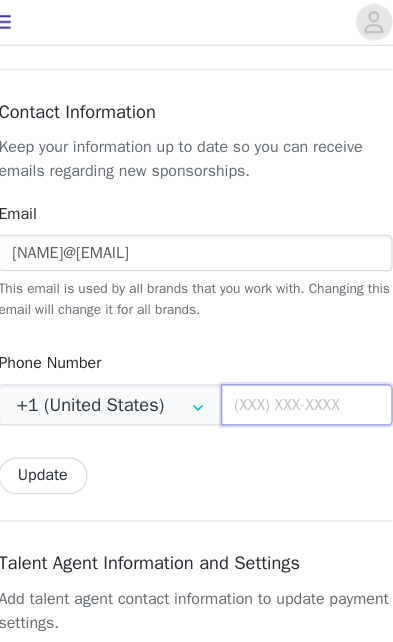 click at bounding box center (294, 355) 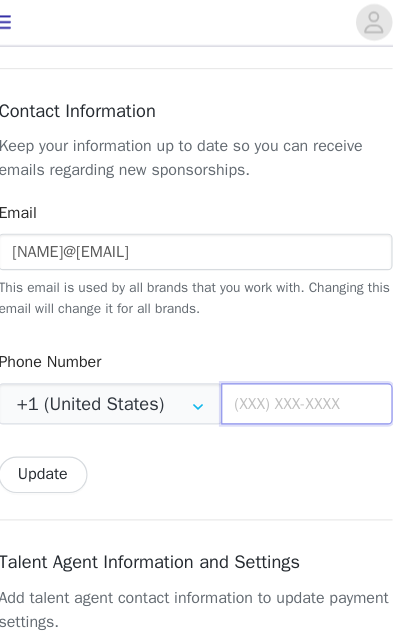 scroll, scrollTop: 845, scrollLeft: 0, axis: vertical 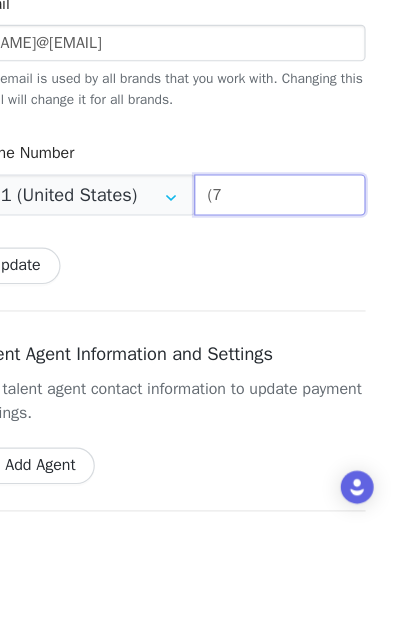 type on "(" 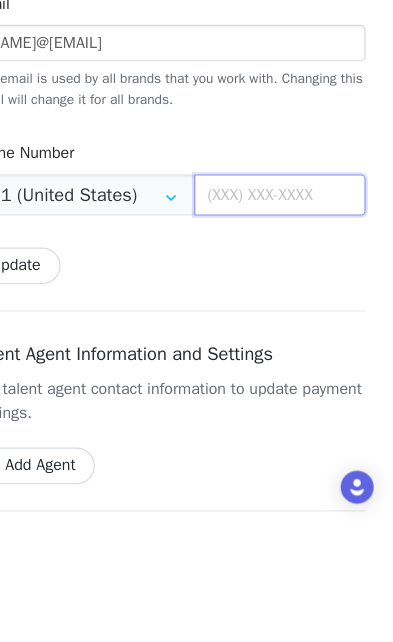 type 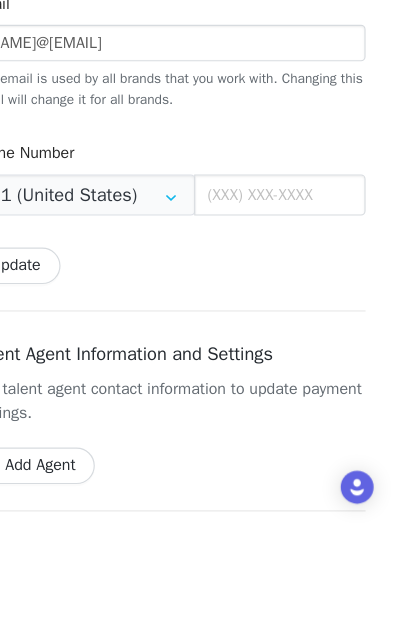 click at bounding box center [199, 355] 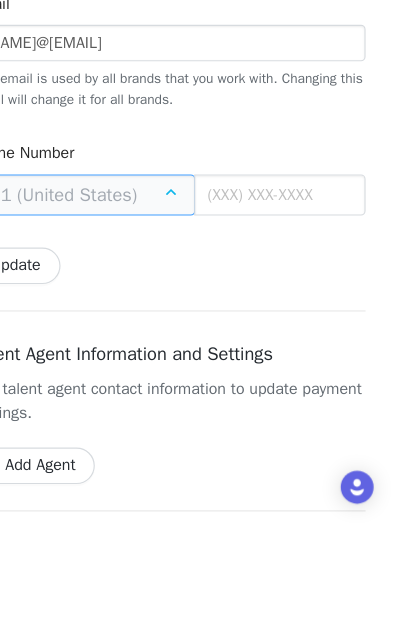 scroll, scrollTop: 815, scrollLeft: 0, axis: vertical 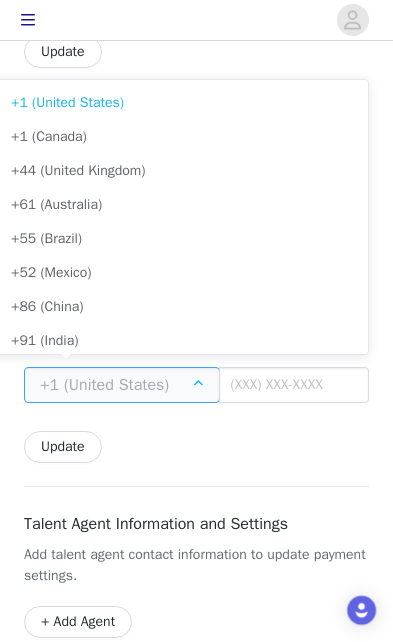 click at bounding box center [199, 385] 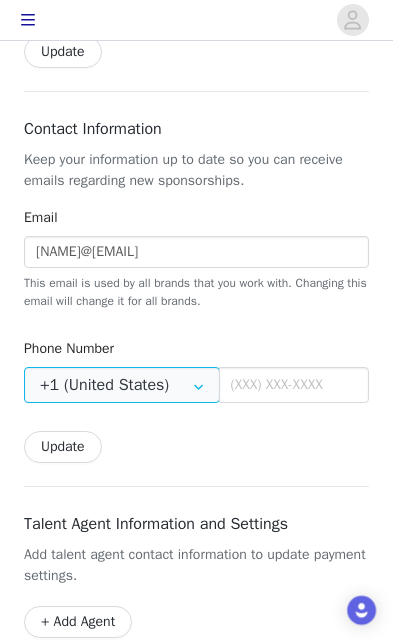 click on "+1 (United States)" at bounding box center [122, 385] 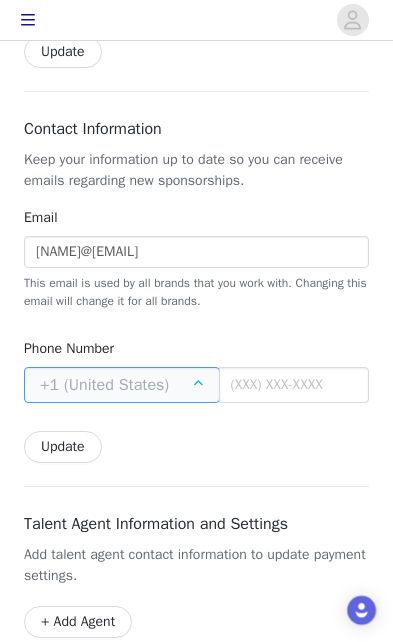 scroll, scrollTop: 815, scrollLeft: 0, axis: vertical 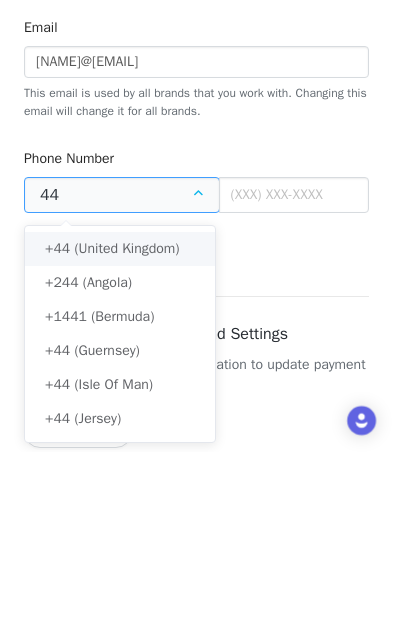 click on "+44 (United Kingdom)" at bounding box center (112, 438) 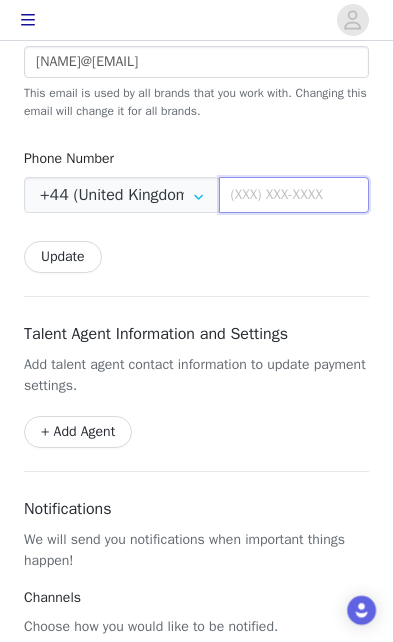 click at bounding box center (294, 195) 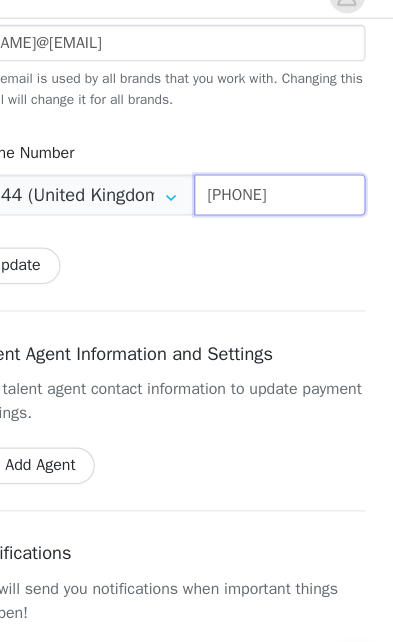 type on "[PHONE]" 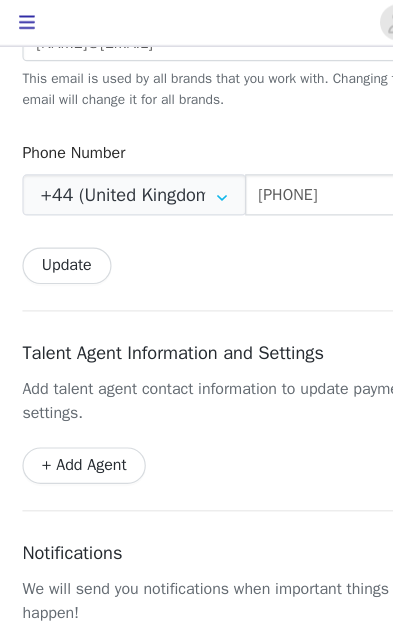 scroll, scrollTop: 1030, scrollLeft: 0, axis: vertical 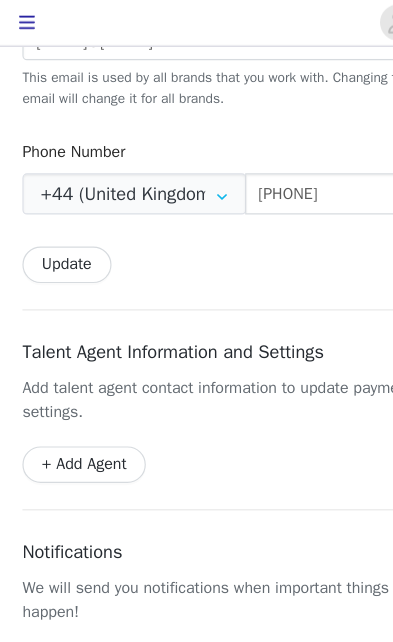 click on "Update" at bounding box center [63, 232] 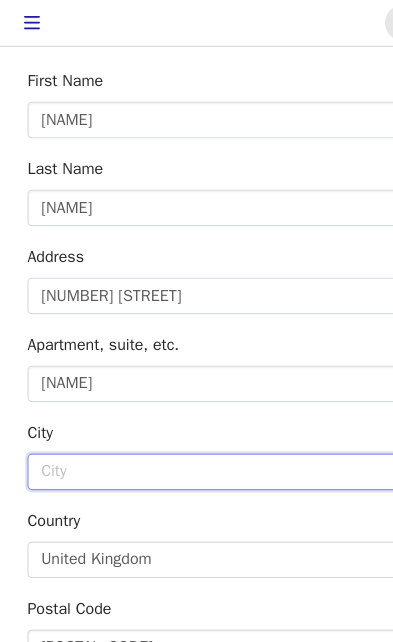 click at bounding box center (196, 413) 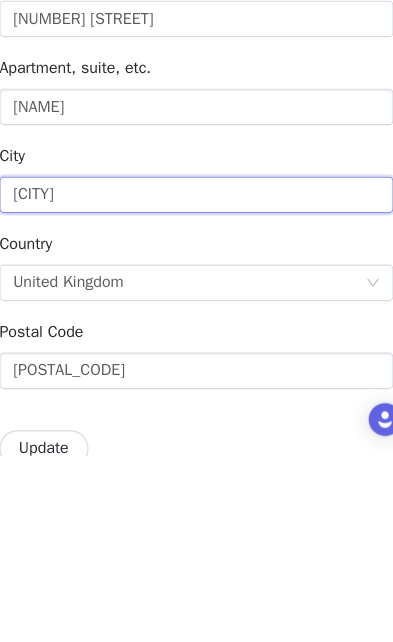 type on "[CITY]" 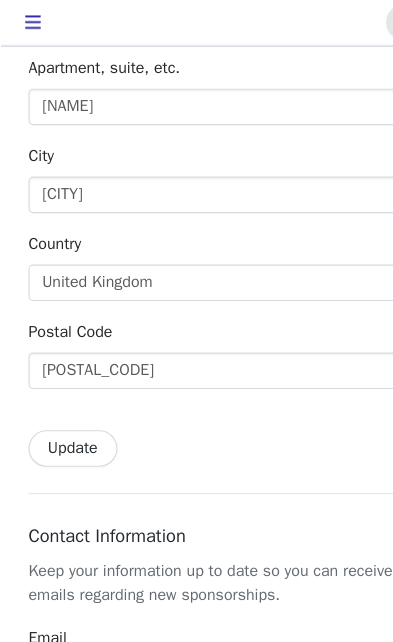 scroll, scrollTop: 475, scrollLeft: 0, axis: vertical 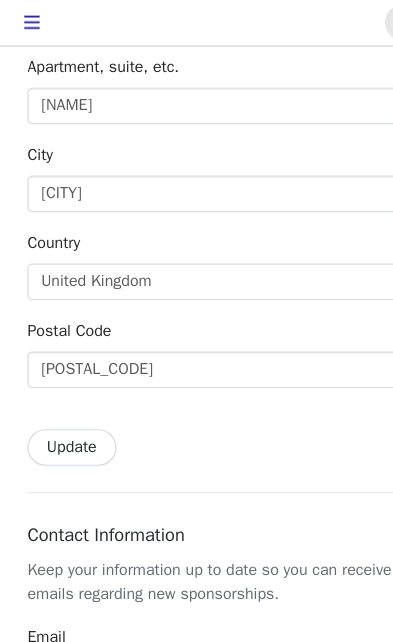 click on "Update" at bounding box center [63, 392] 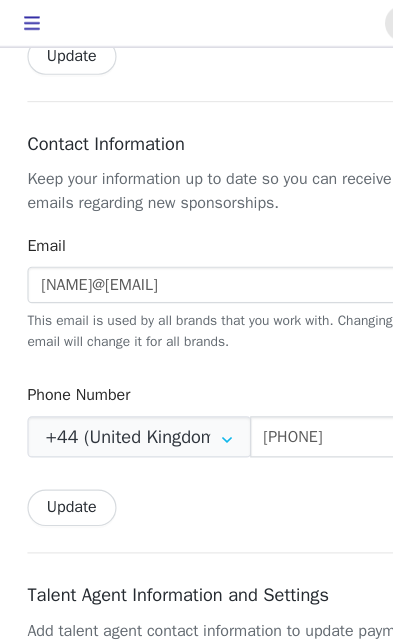 scroll, scrollTop: 884, scrollLeft: 0, axis: vertical 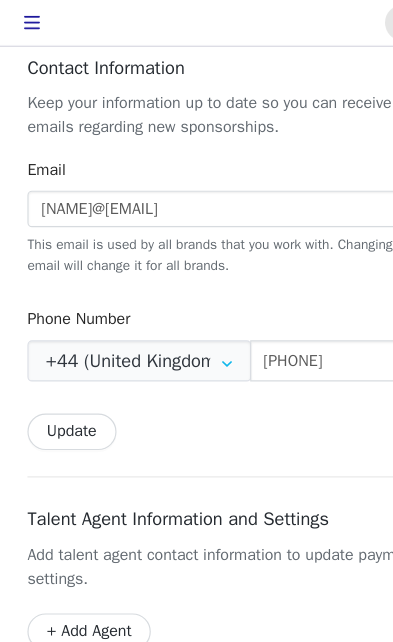 click on "Update" at bounding box center (63, 378) 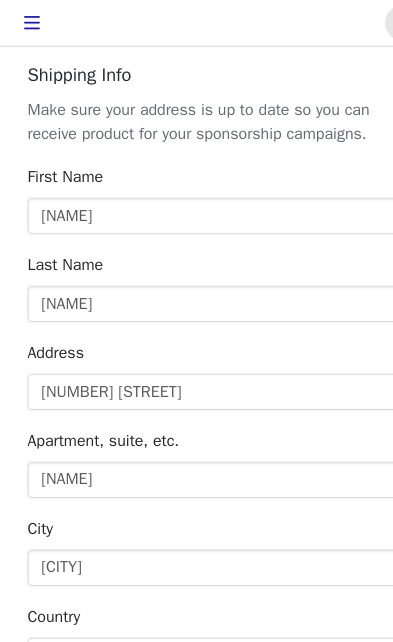scroll, scrollTop: 156, scrollLeft: 0, axis: vertical 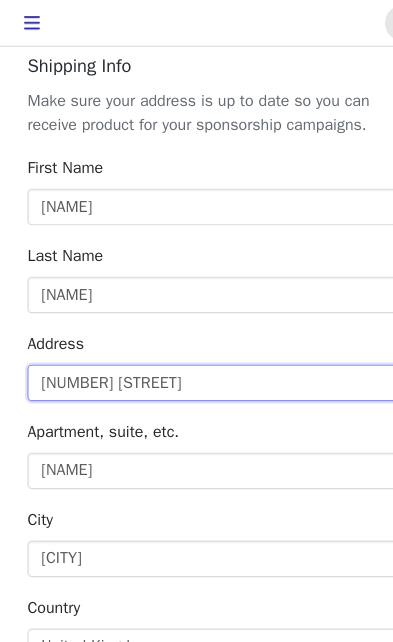 click on "[NUMBER] [STREET]" at bounding box center [196, 335] 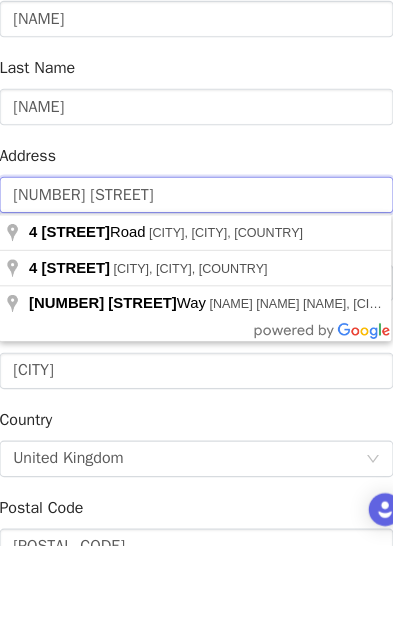 type on "[NUMBER] [STREET]" 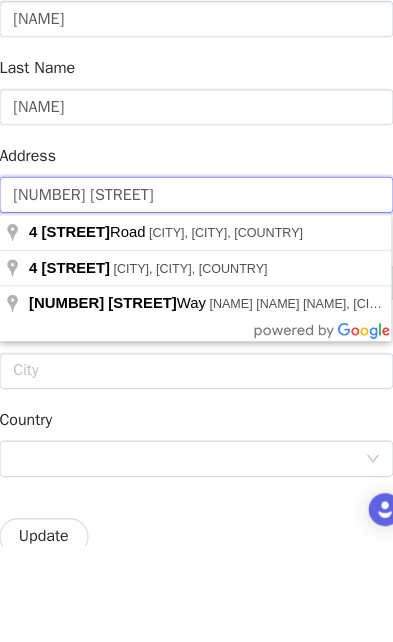 type on "[NUMBER] [STREET]" 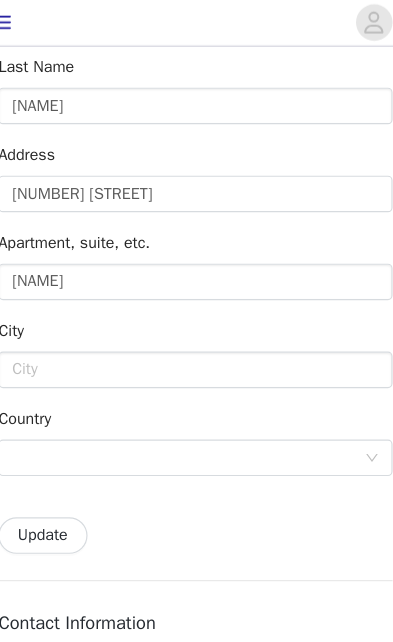 scroll, scrollTop: 320, scrollLeft: 0, axis: vertical 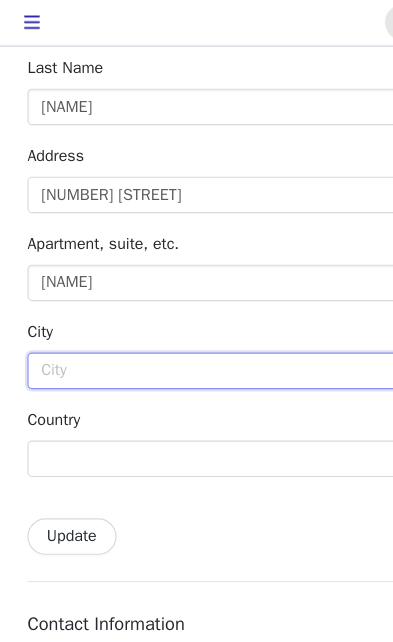 click at bounding box center (196, 325) 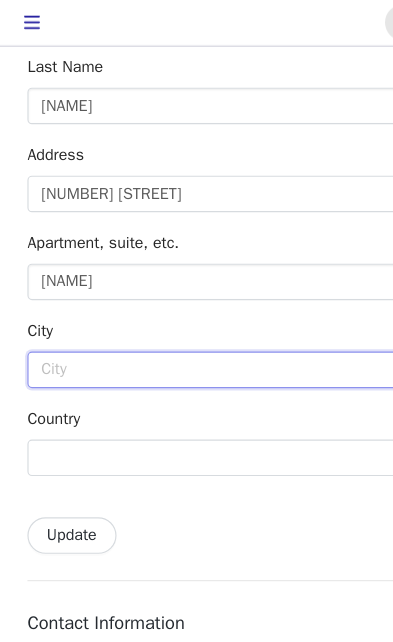 scroll, scrollTop: 320, scrollLeft: 0, axis: vertical 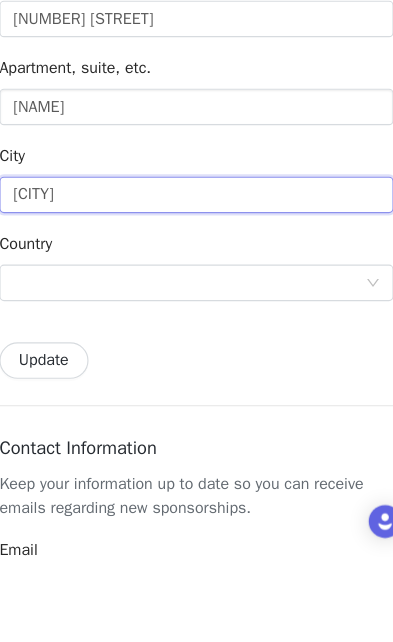 type on "[CITY]" 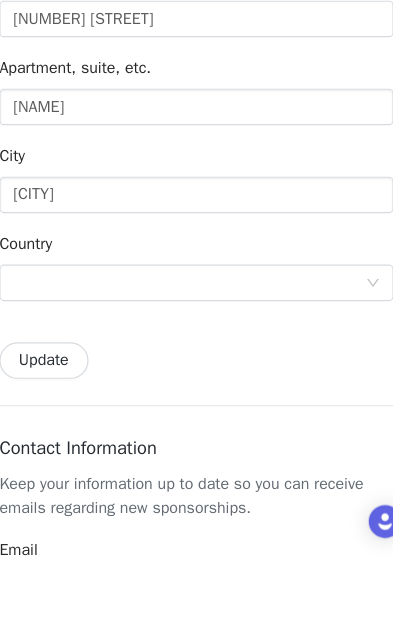 click at bounding box center (190, 402) 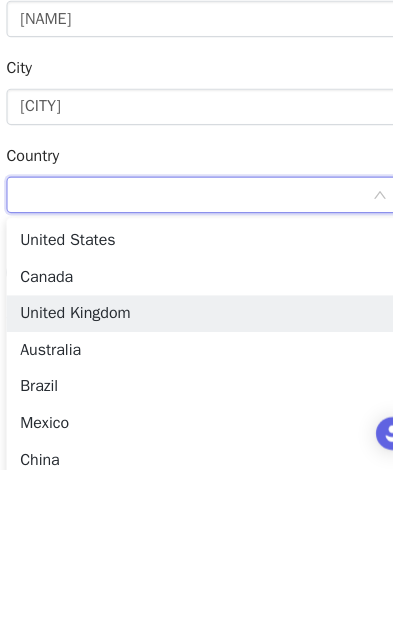 click on "United Kingdom" at bounding box center [196, 506] 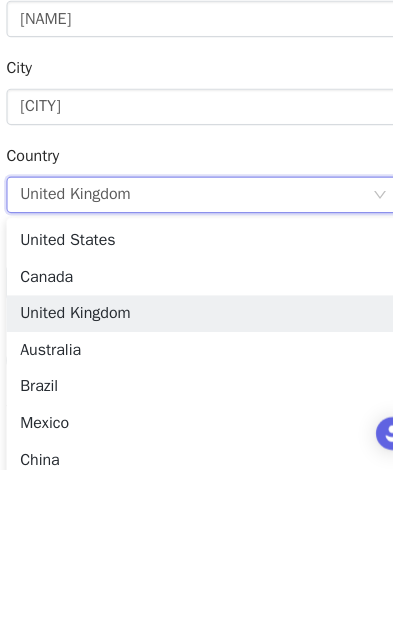 scroll, scrollTop: 552, scrollLeft: 0, axis: vertical 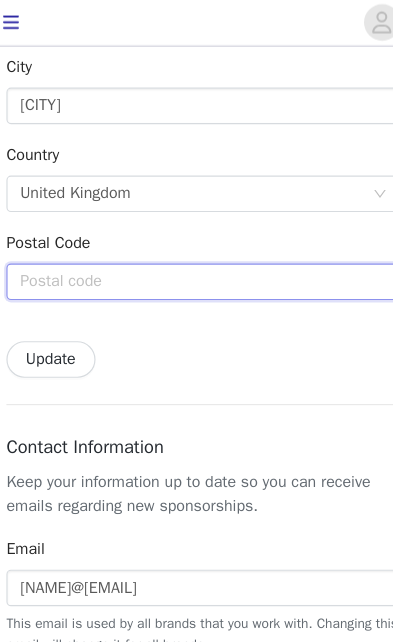 click at bounding box center [196, 247] 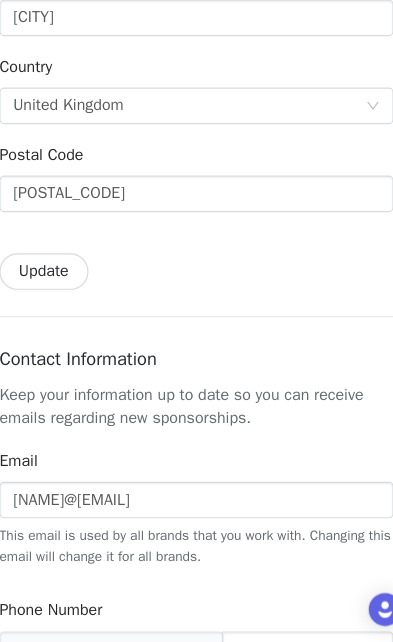scroll, scrollTop: 629, scrollLeft: 0, axis: vertical 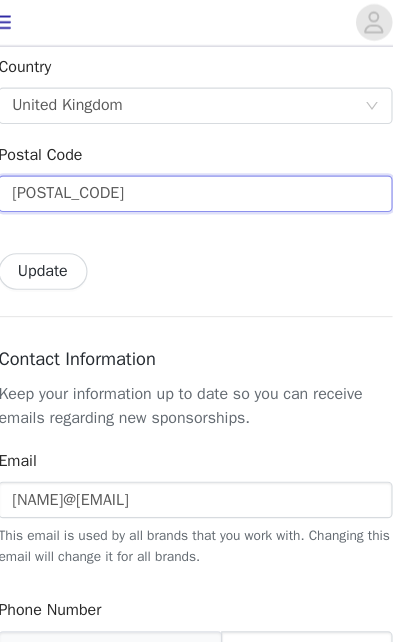 click on "[POSTAL_CODE]" at bounding box center [196, 170] 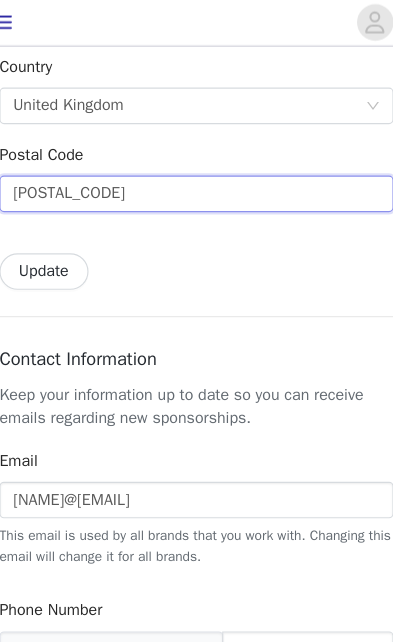 type on "[POSTAL_CODE]" 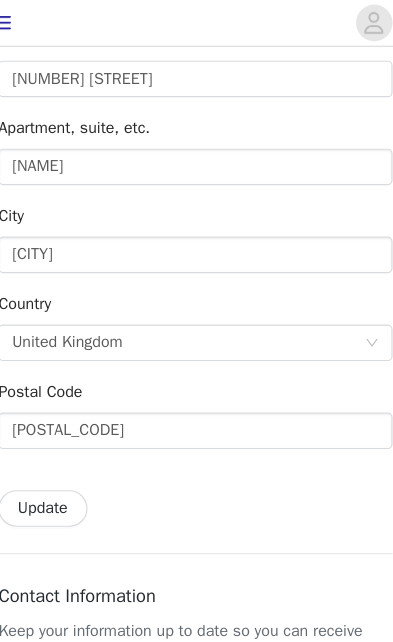 scroll, scrollTop: 401, scrollLeft: 0, axis: vertical 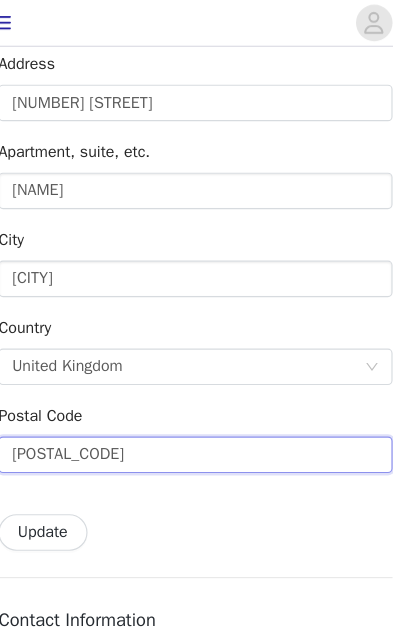 click on "[POSTAL_CODE]" at bounding box center [196, 398] 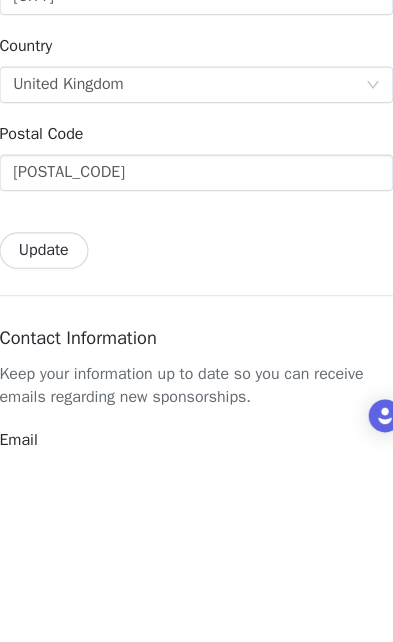 scroll, scrollTop: 568, scrollLeft: 0, axis: vertical 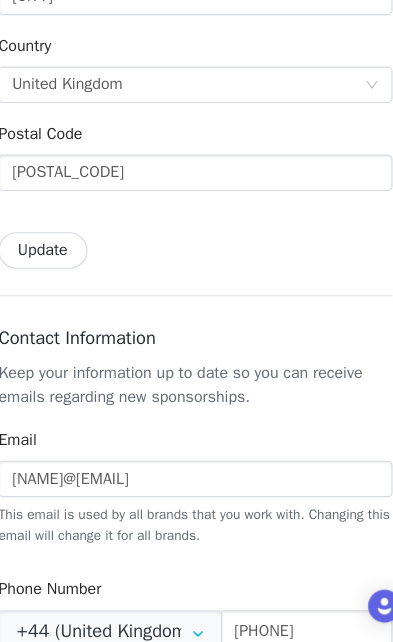 click on "Update" at bounding box center (63, 299) 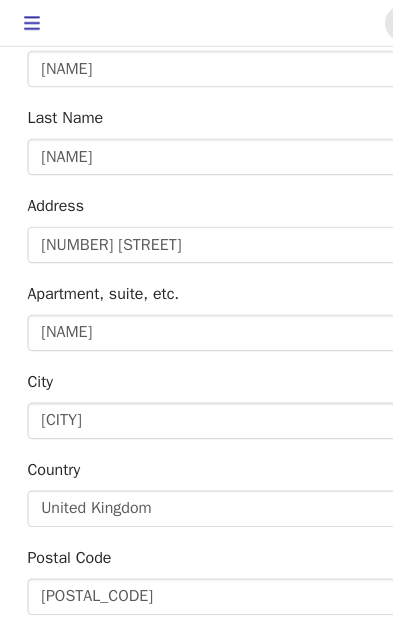 scroll, scrollTop: 291, scrollLeft: 0, axis: vertical 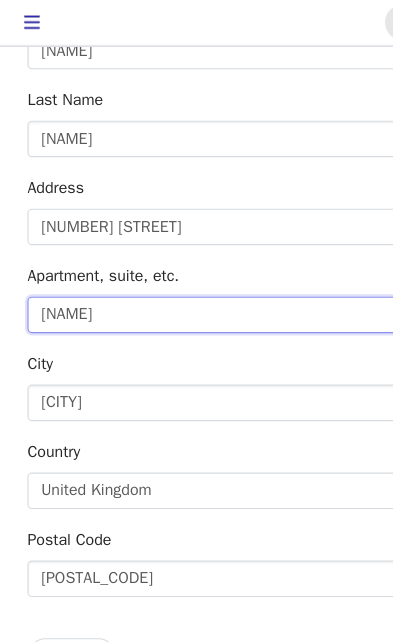 click on "[NAME]" at bounding box center (196, 276) 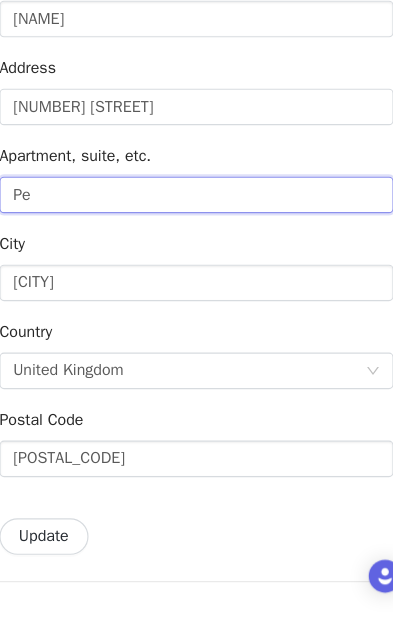 type on "P" 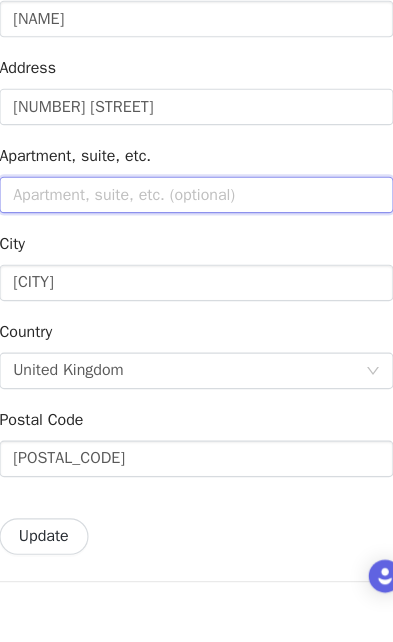 type 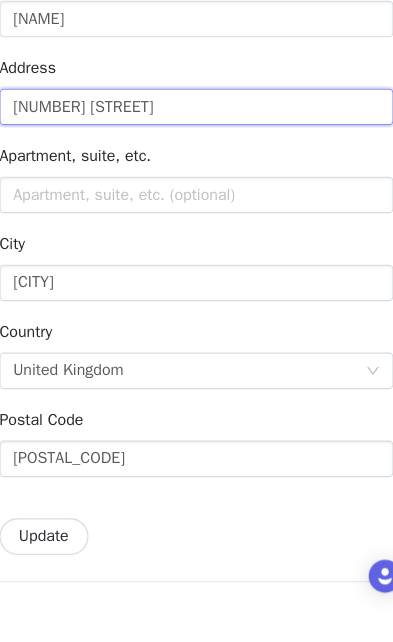 click on "[NUMBER] [STREET]" at bounding box center [196, 200] 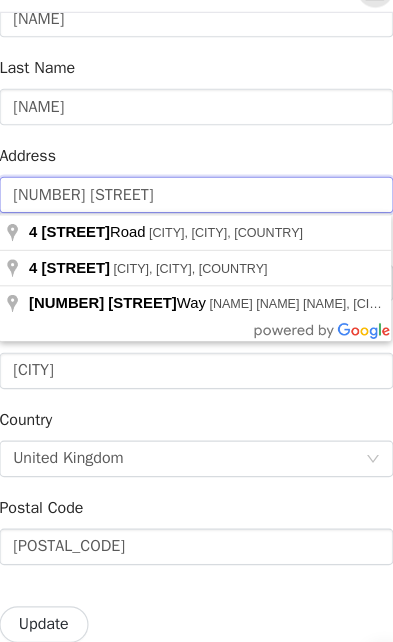 type on "[NUMBER] [STREET]" 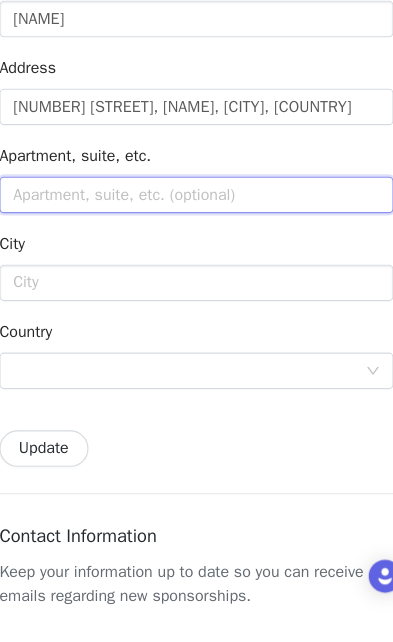 type on "[NUMBER] [STREET] [NAME]" 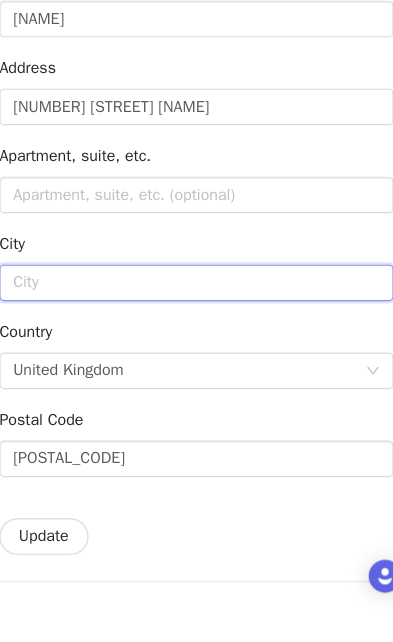 click at bounding box center (196, 354) 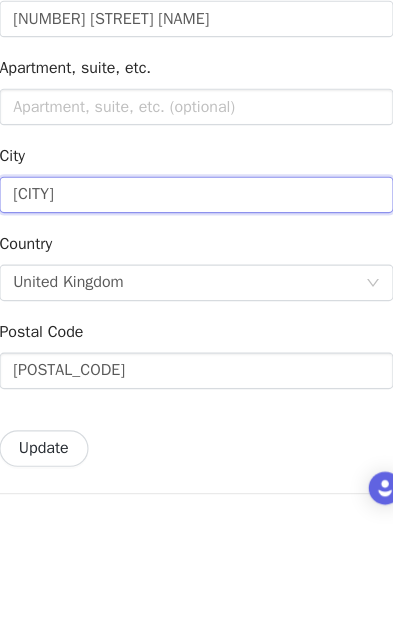 type on "[CITY]" 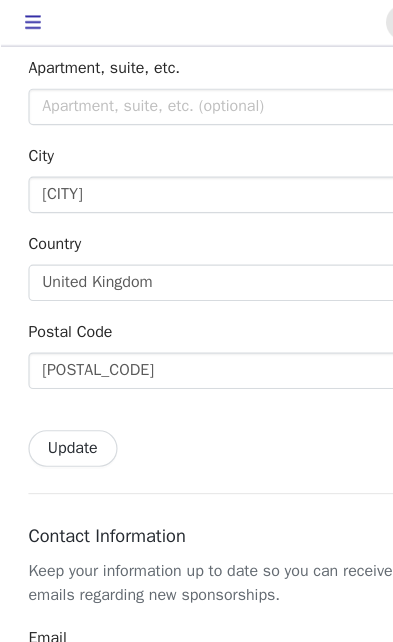 scroll, scrollTop: 475, scrollLeft: 0, axis: vertical 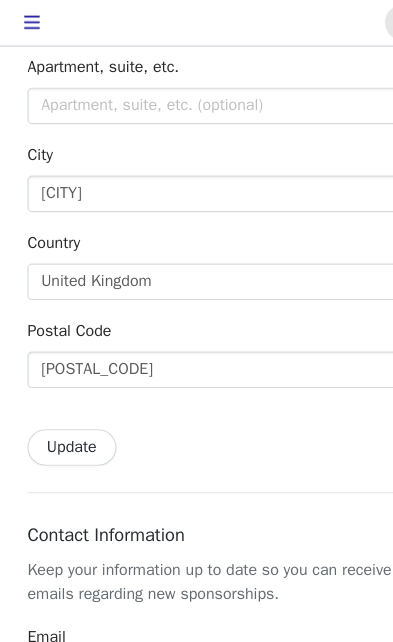 click on "Update" at bounding box center [63, 392] 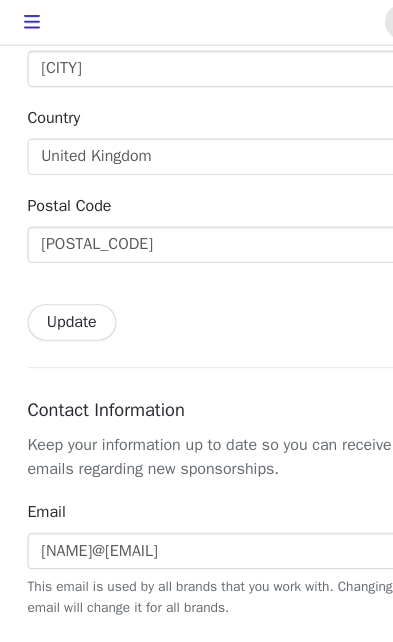 scroll, scrollTop: 585, scrollLeft: 0, axis: vertical 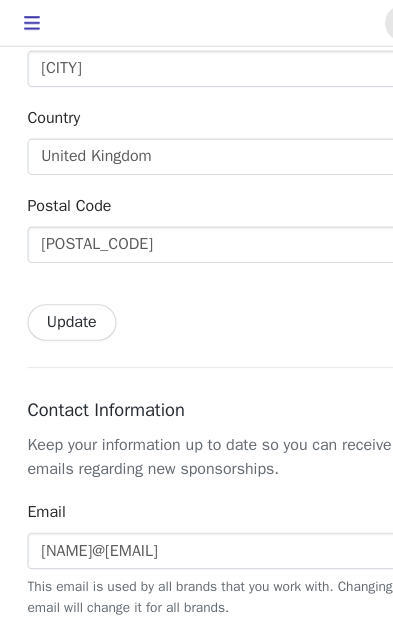 click on "Update" at bounding box center (63, 282) 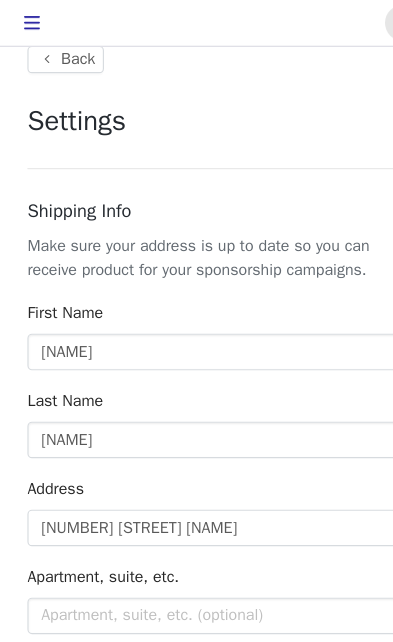 scroll, scrollTop: 0, scrollLeft: 0, axis: both 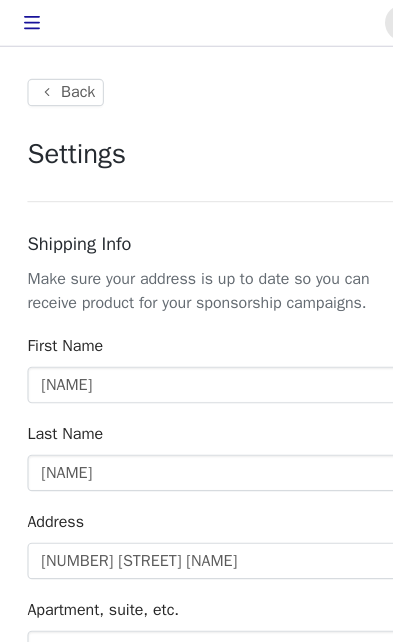 click on "Back" at bounding box center (57, 81) 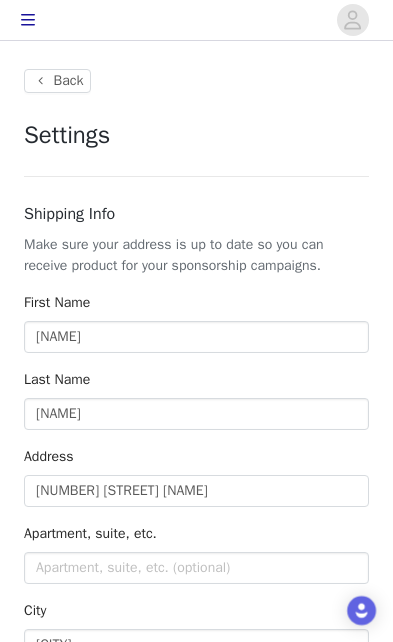 click on "Back" at bounding box center (57, 81) 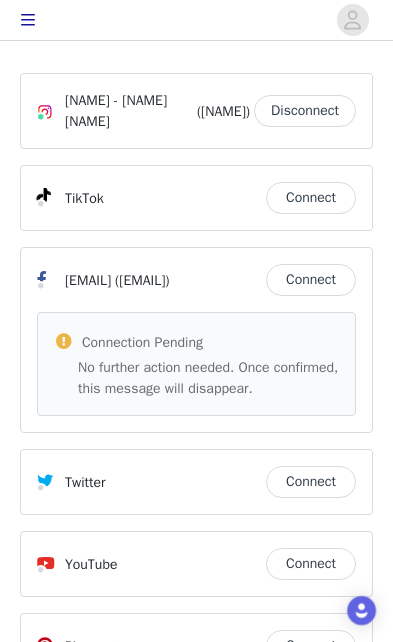 click 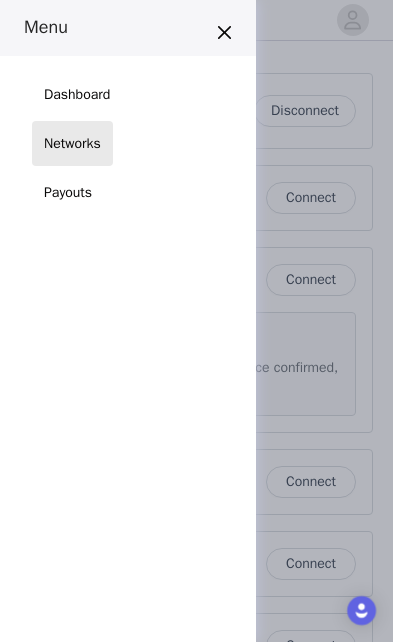 click on "Dashboard" at bounding box center (77, 94) 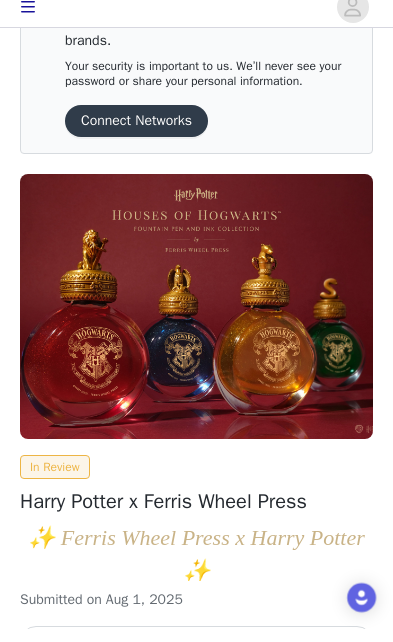 scroll, scrollTop: 76, scrollLeft: 0, axis: vertical 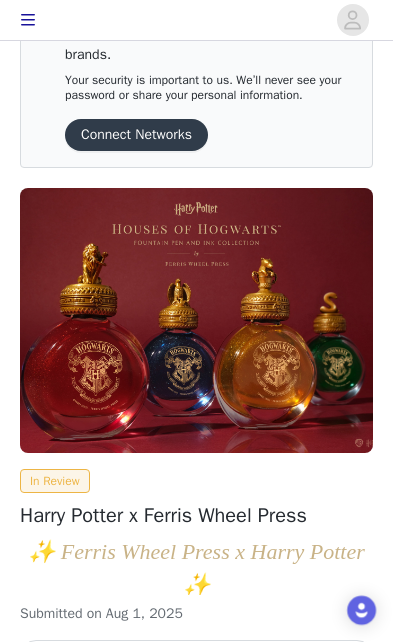 click on "View" at bounding box center (196, 656) 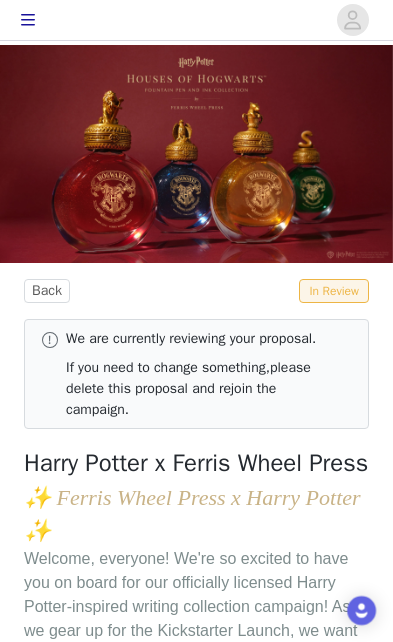 click at bounding box center [28, 20] 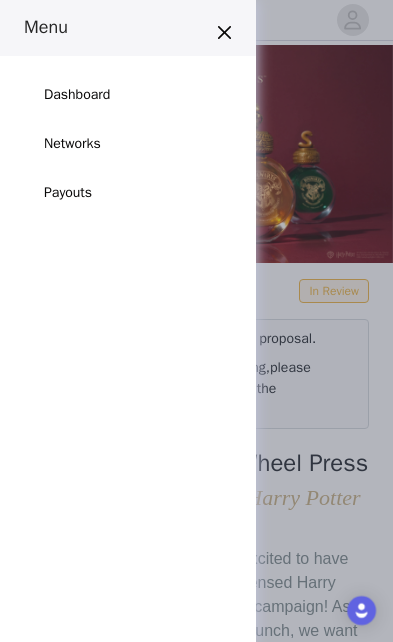 click on "Dashboard" at bounding box center [77, 94] 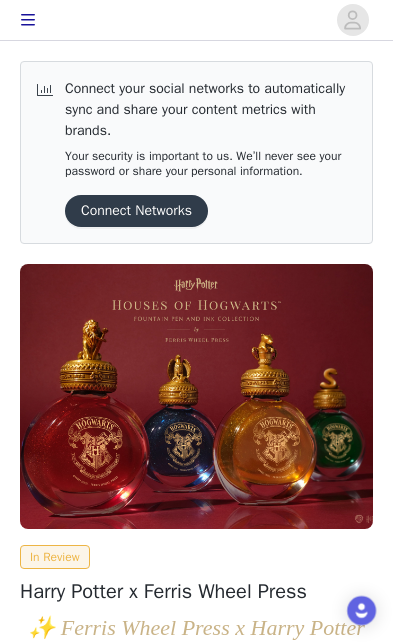 click on "Connect Networks" at bounding box center (136, 211) 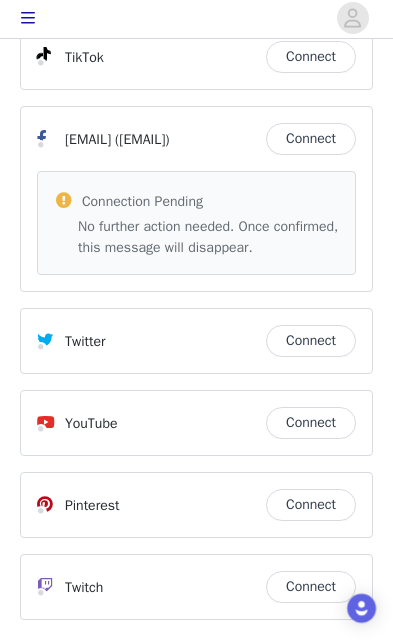 scroll, scrollTop: 0, scrollLeft: 0, axis: both 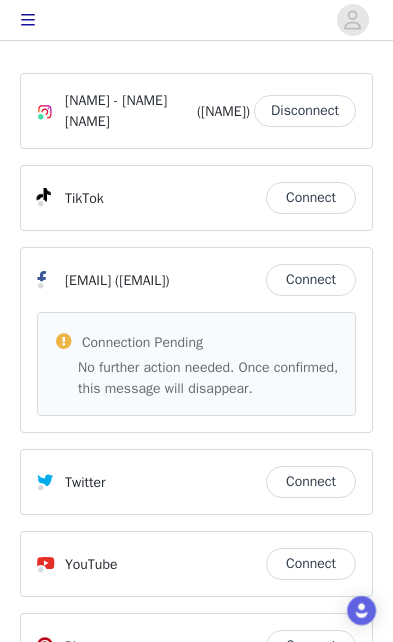 click at bounding box center [28, 20] 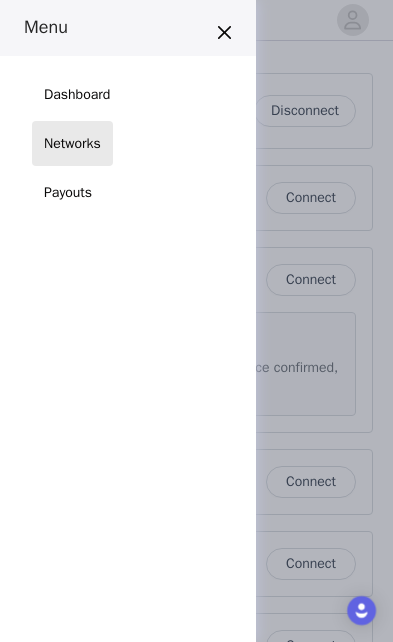 click on "Dashboard" at bounding box center [77, 94] 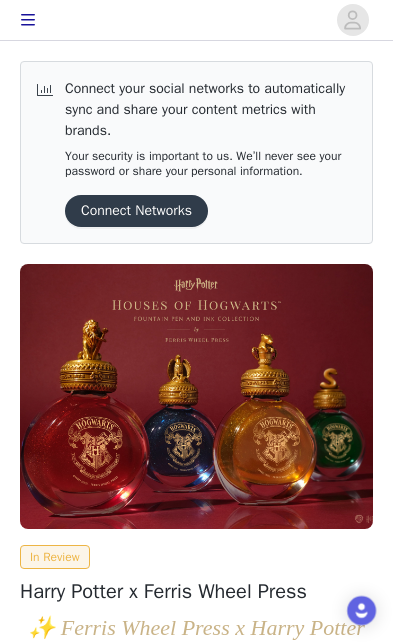 scroll, scrollTop: 76, scrollLeft: 0, axis: vertical 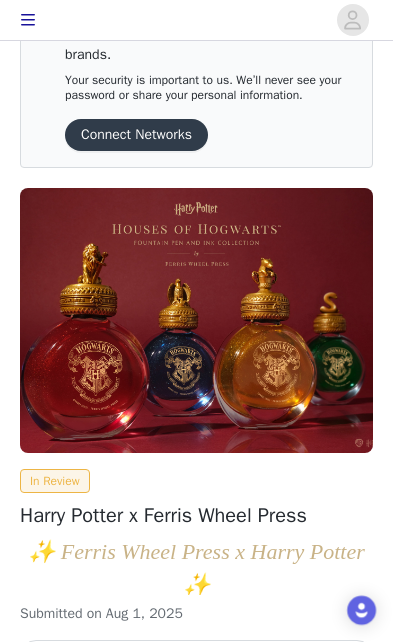 click on "View" at bounding box center (196, 656) 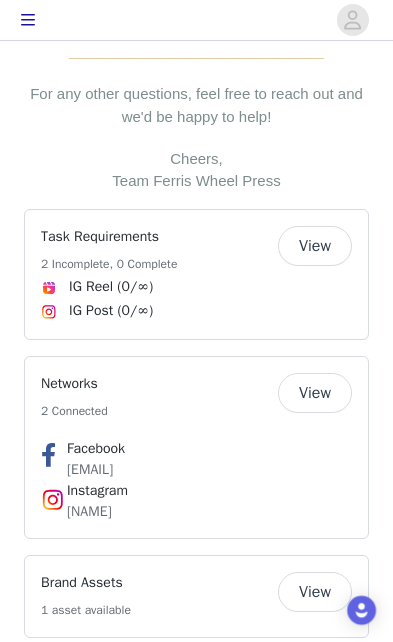 scroll, scrollTop: 771, scrollLeft: 0, axis: vertical 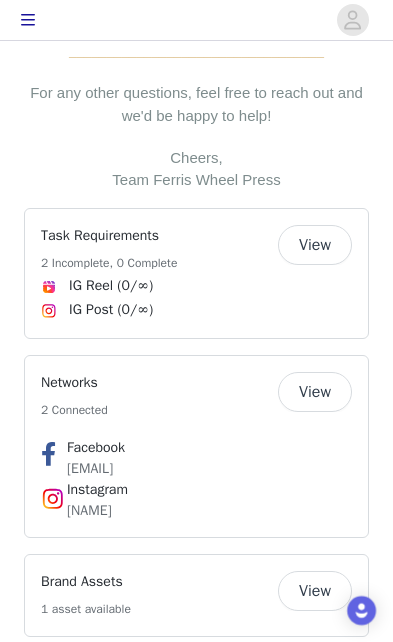 click on "View" at bounding box center (315, 245) 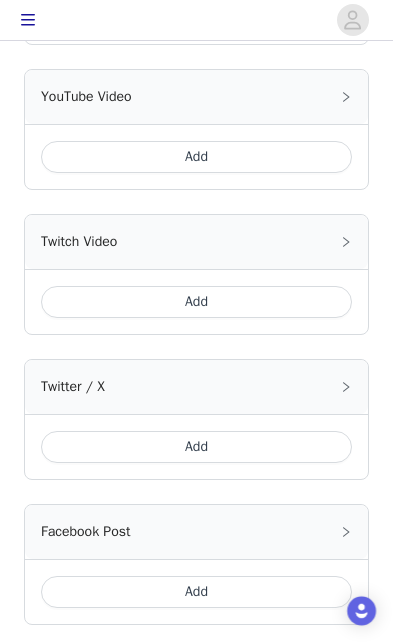 scroll, scrollTop: 1451, scrollLeft: 0, axis: vertical 